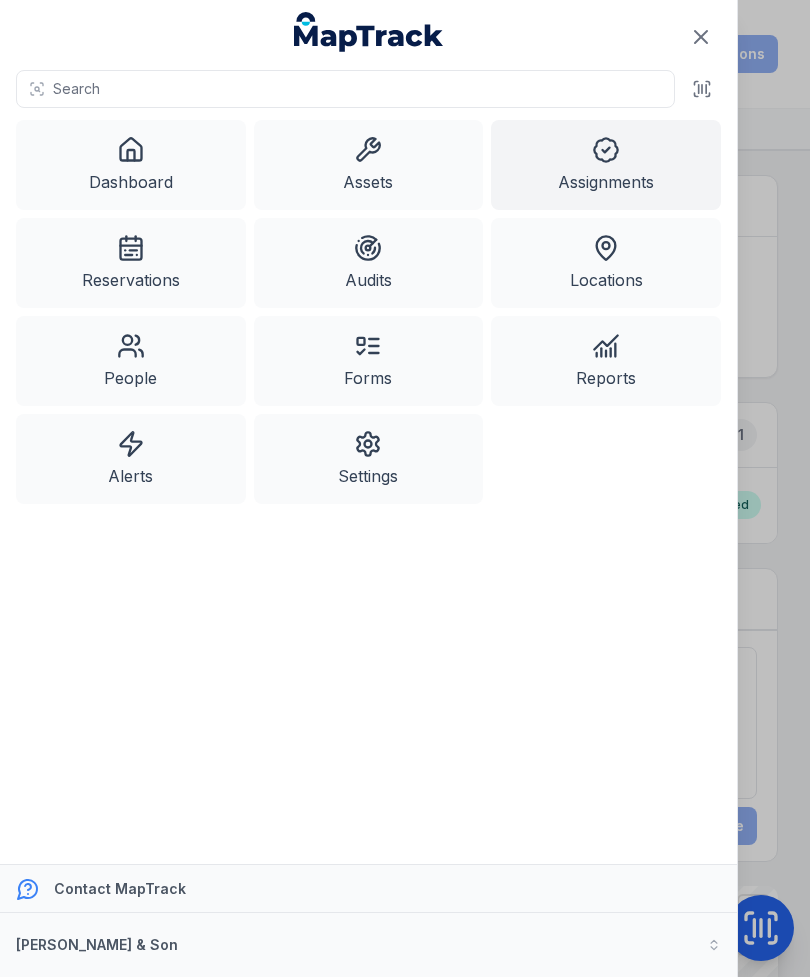 scroll, scrollTop: 0, scrollLeft: 0, axis: both 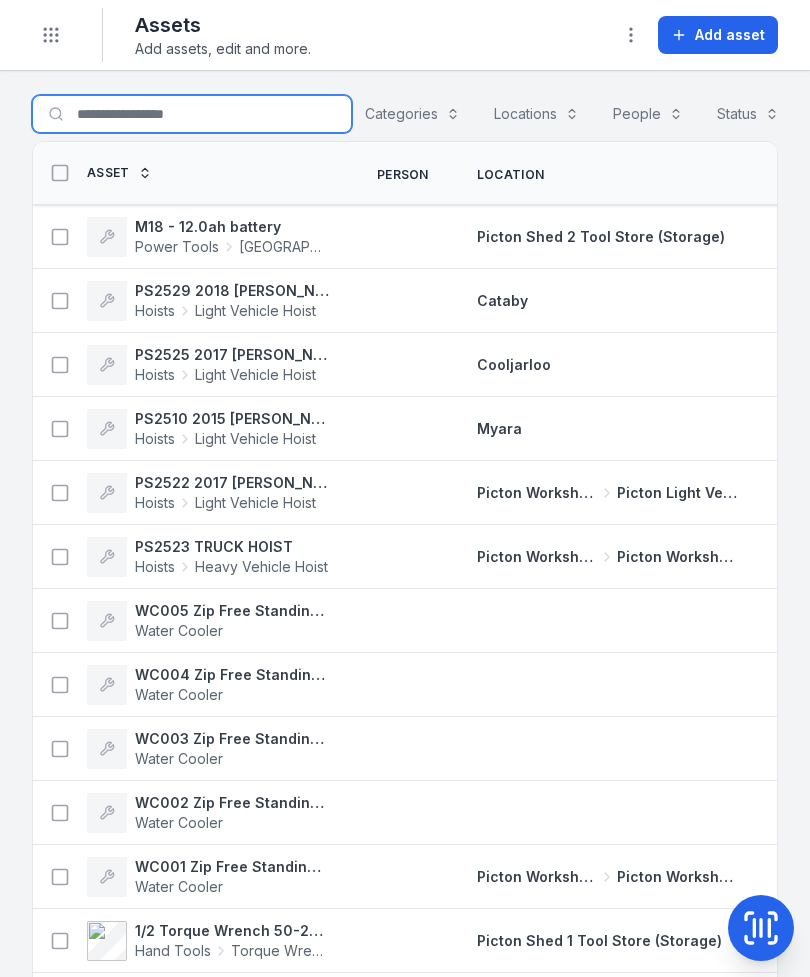 click on "Search for  assets" at bounding box center [192, 114] 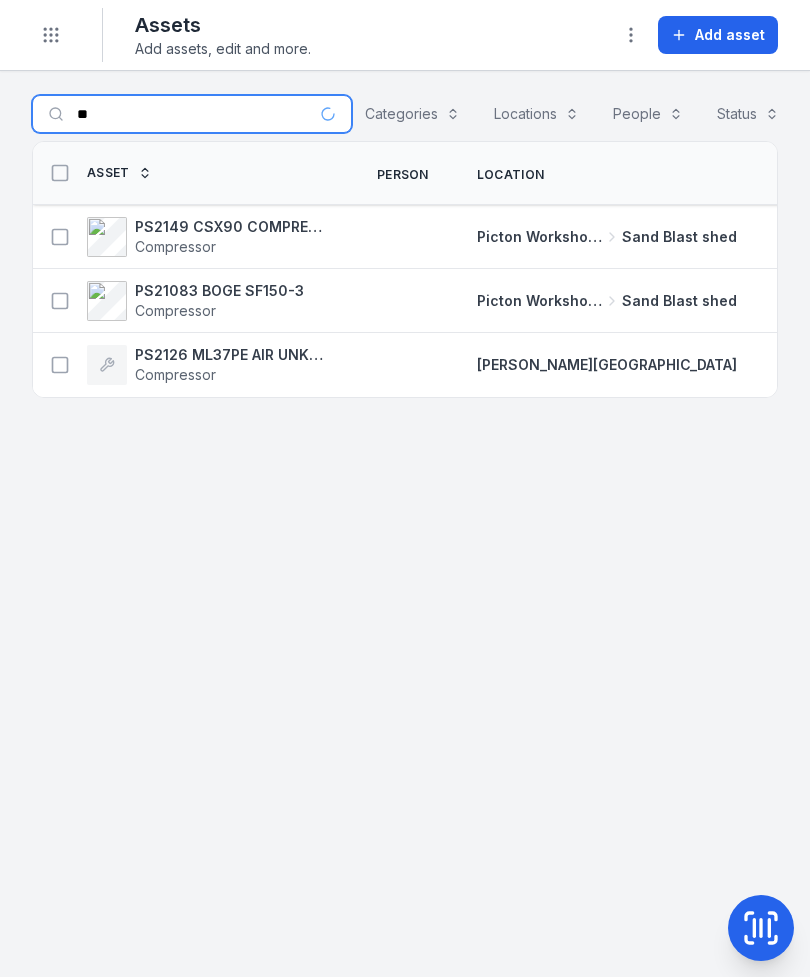 type on "*" 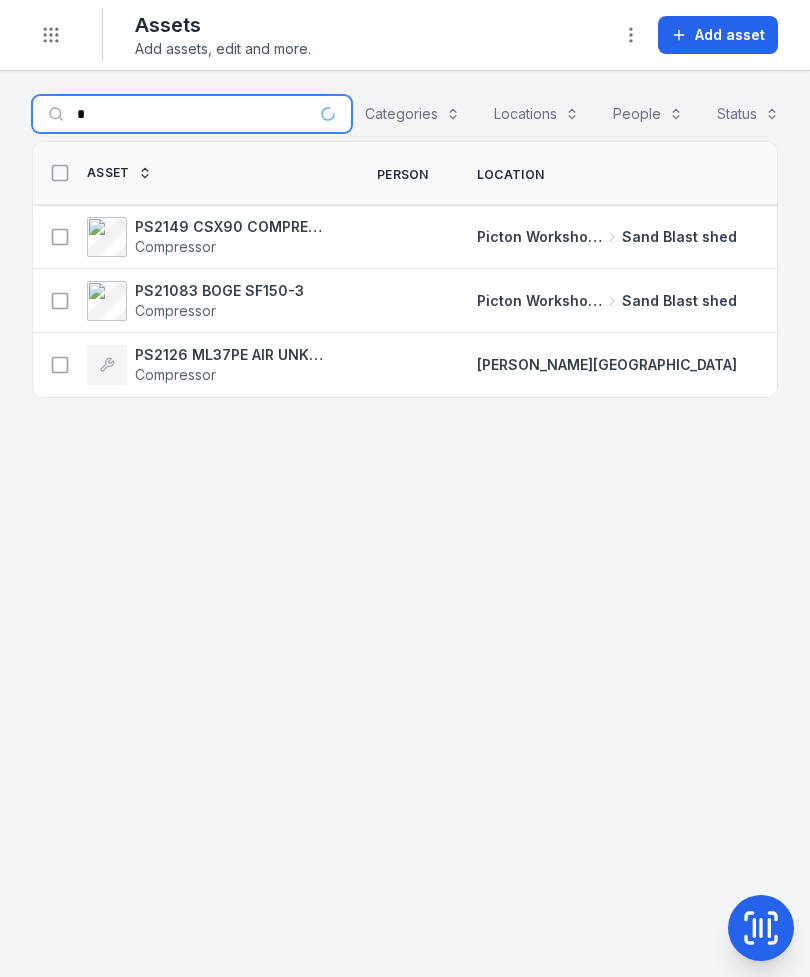 type 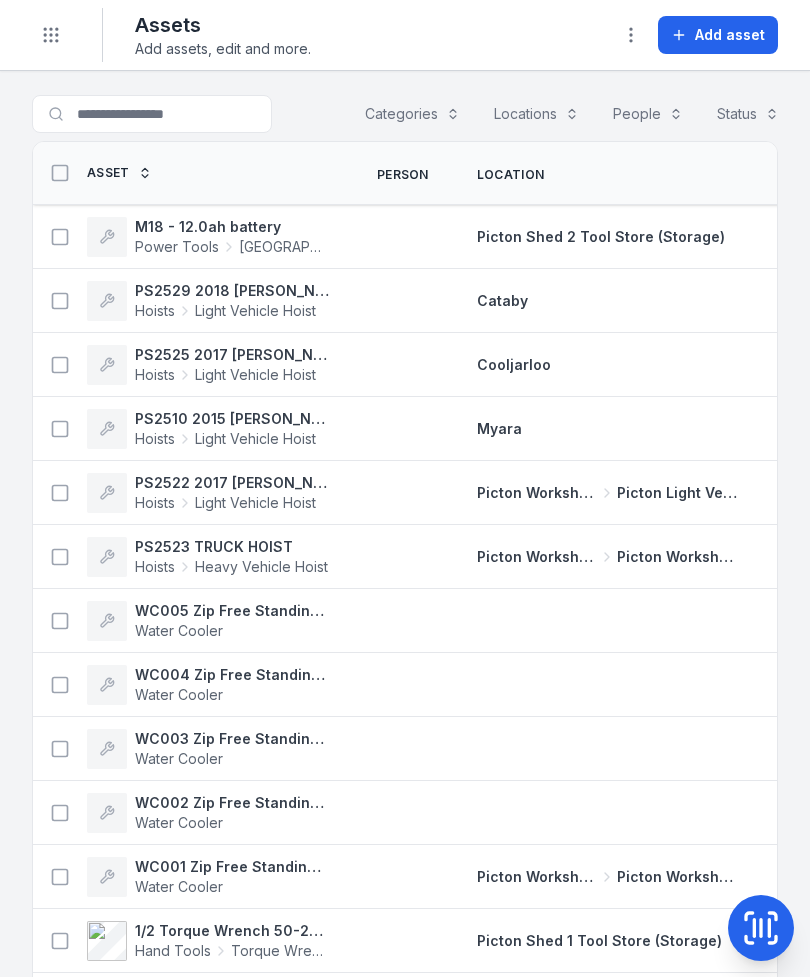 click 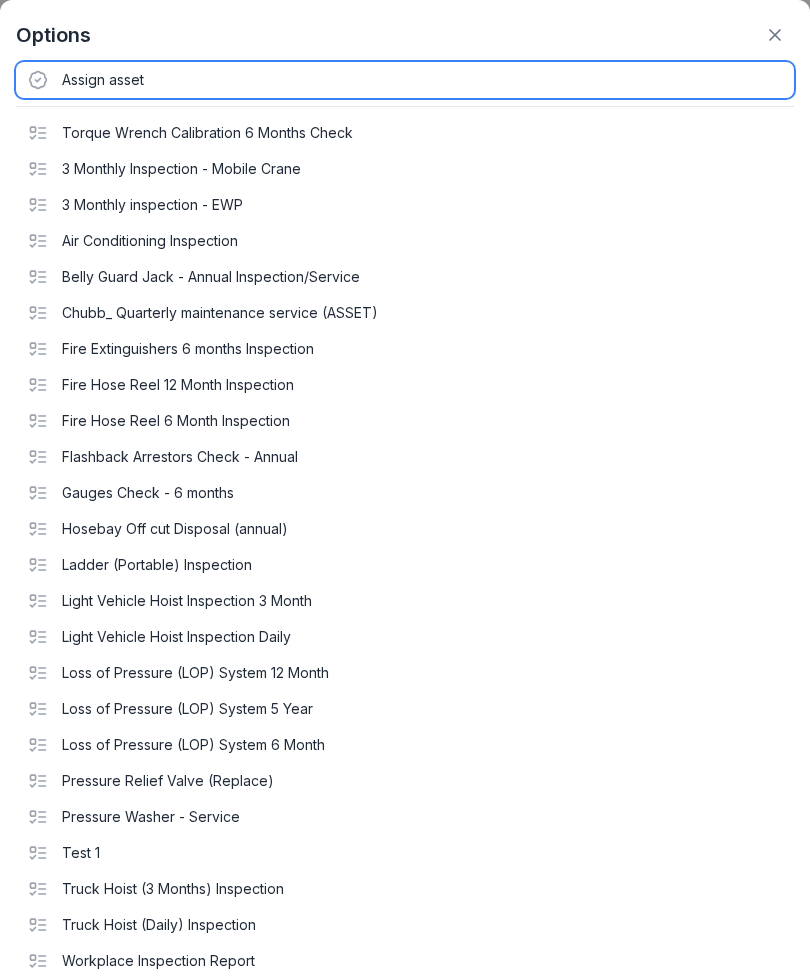 click on "Assign asset" at bounding box center [405, 80] 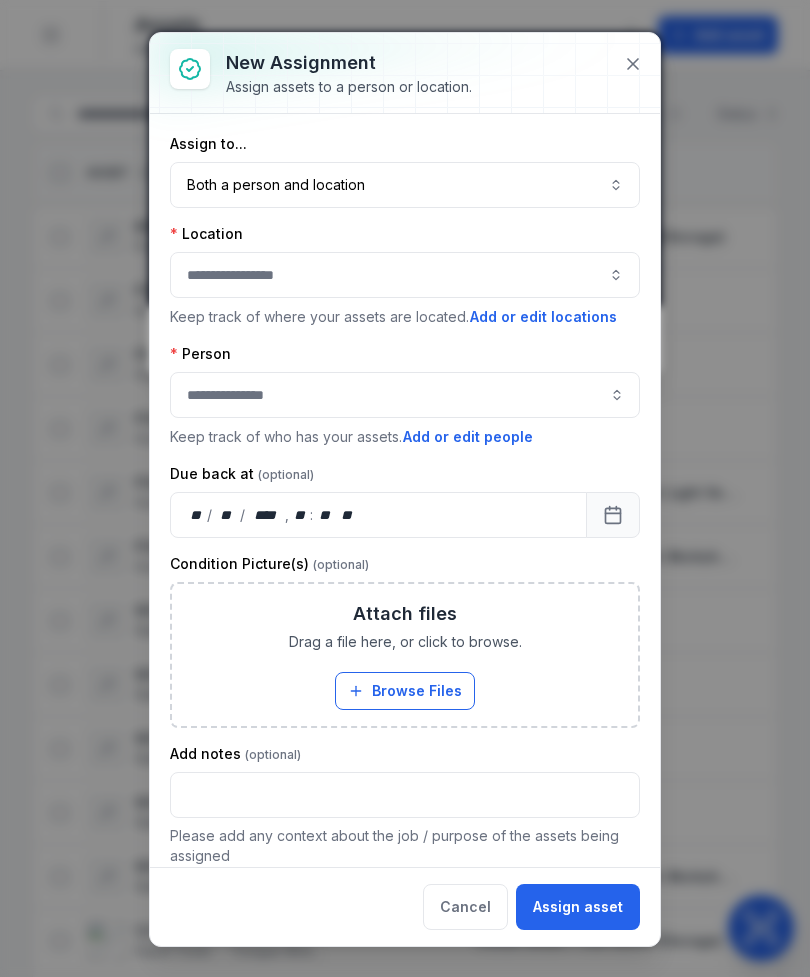 click on "Both a person and location ****" at bounding box center (405, 185) 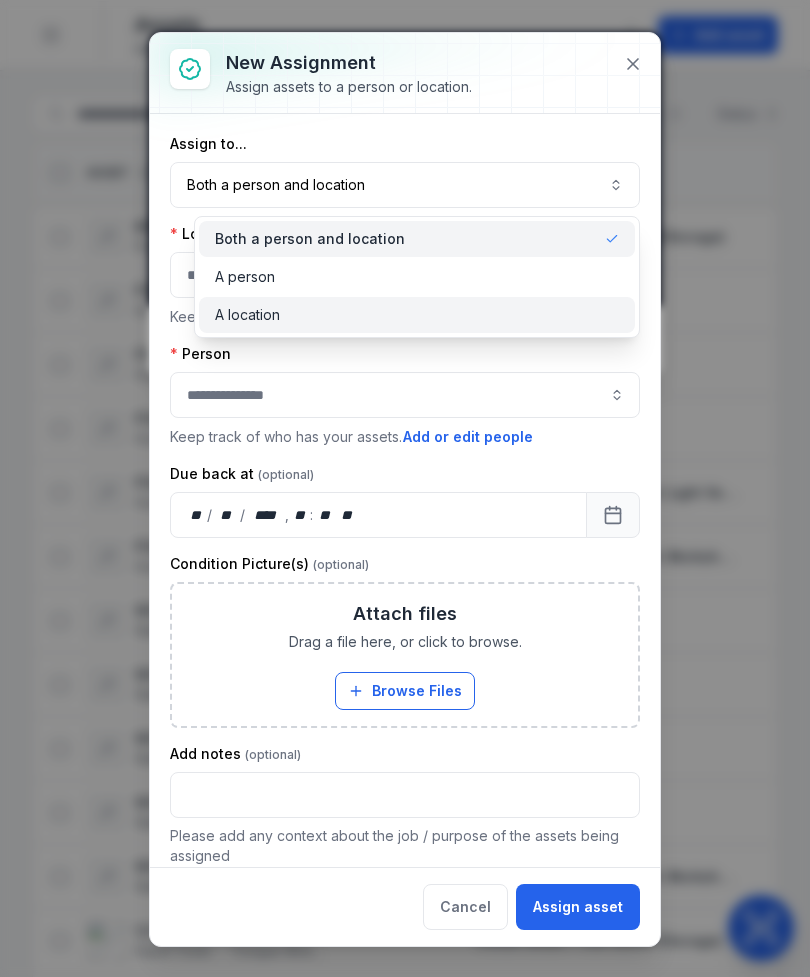 click on "A location" at bounding box center [417, 315] 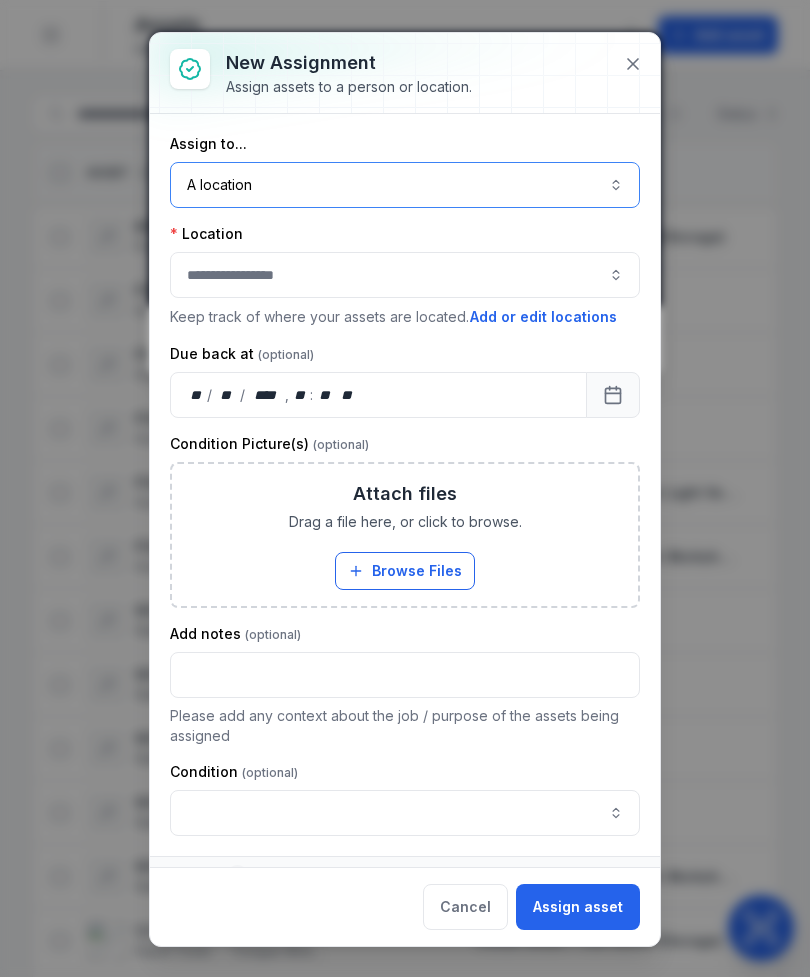 click at bounding box center [405, 275] 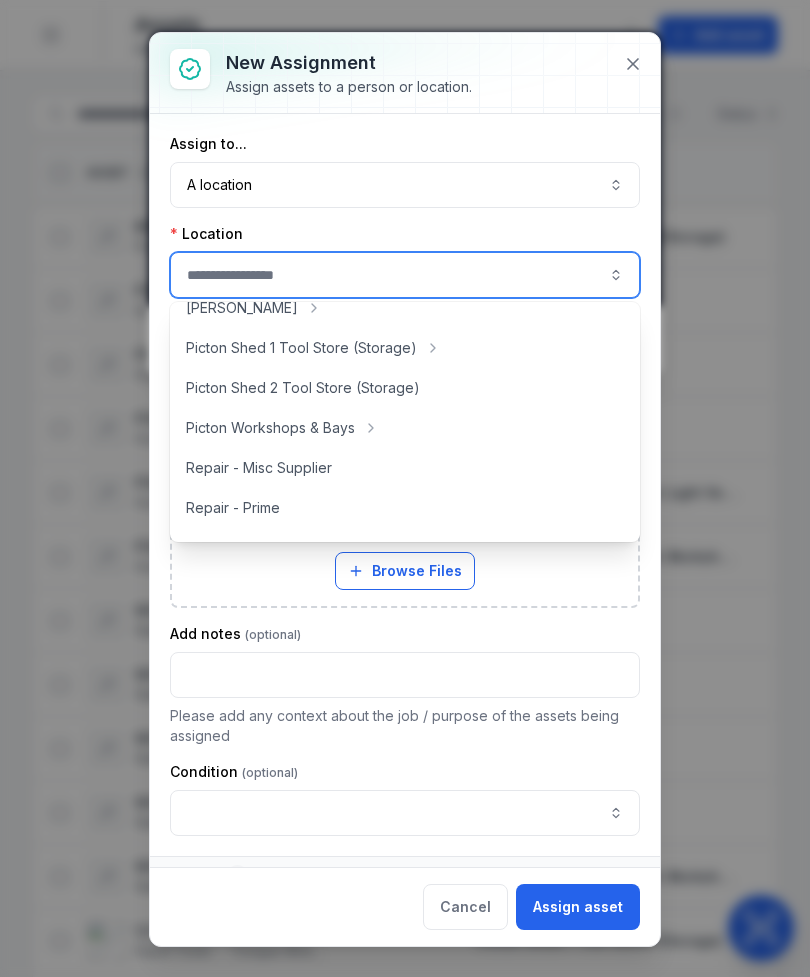 scroll, scrollTop: 381, scrollLeft: 0, axis: vertical 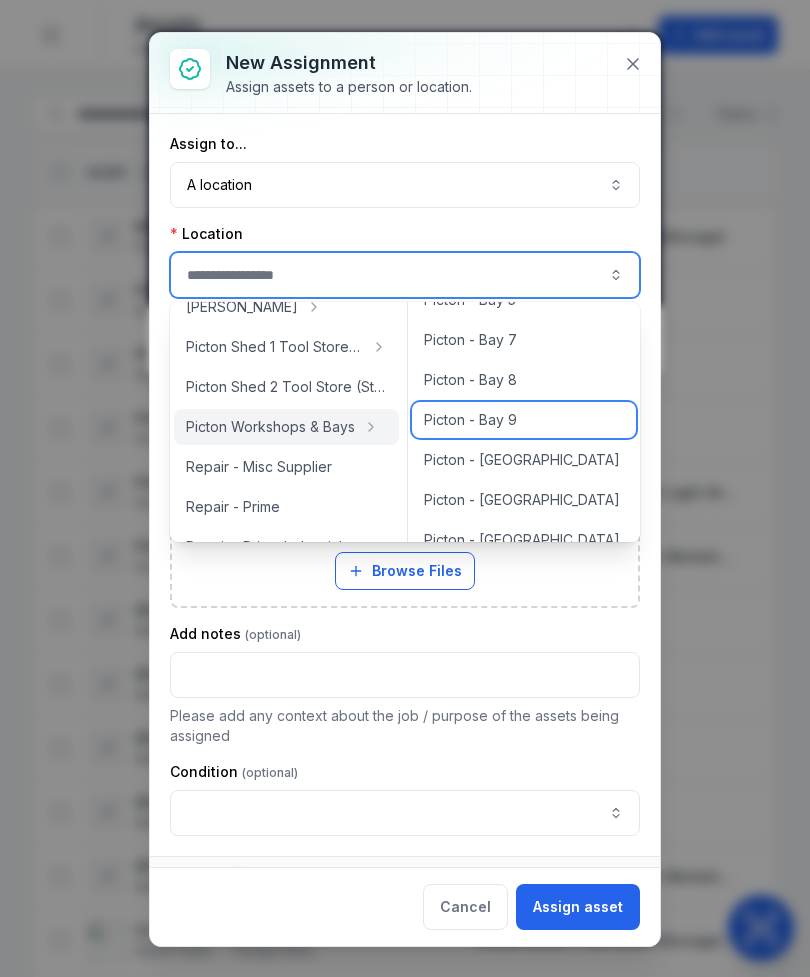 click on "Picton - Bay 9" at bounding box center [470, 420] 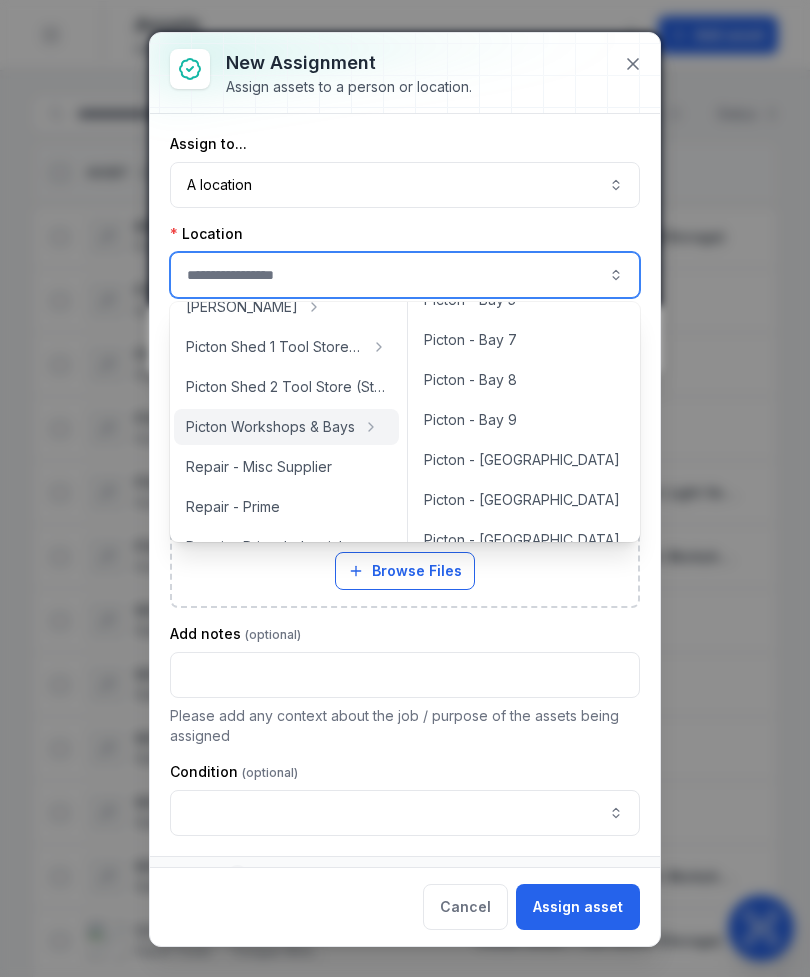 type on "**********" 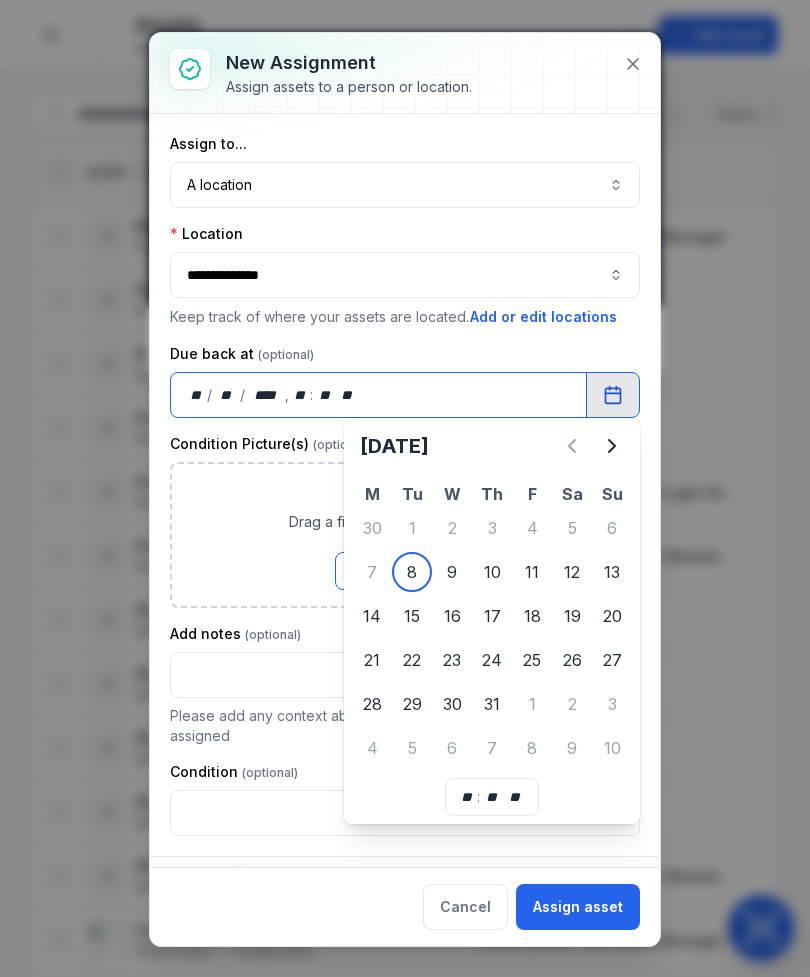 click on "Browse Files" at bounding box center [405, 571] 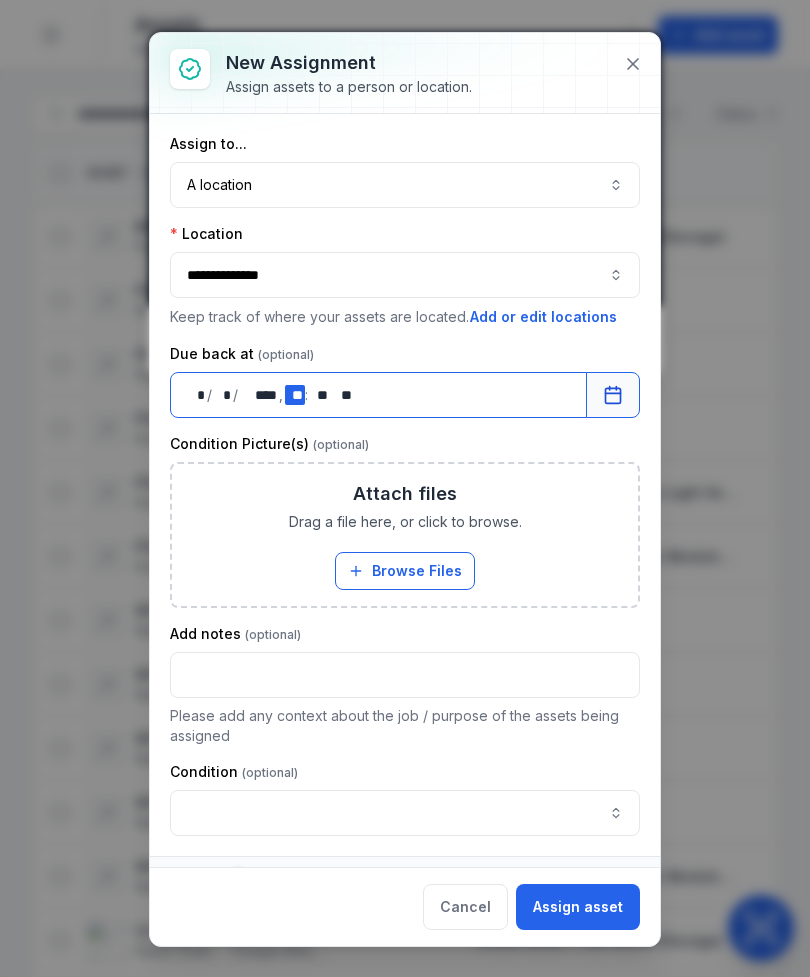 click on "** **" at bounding box center [295, 395] 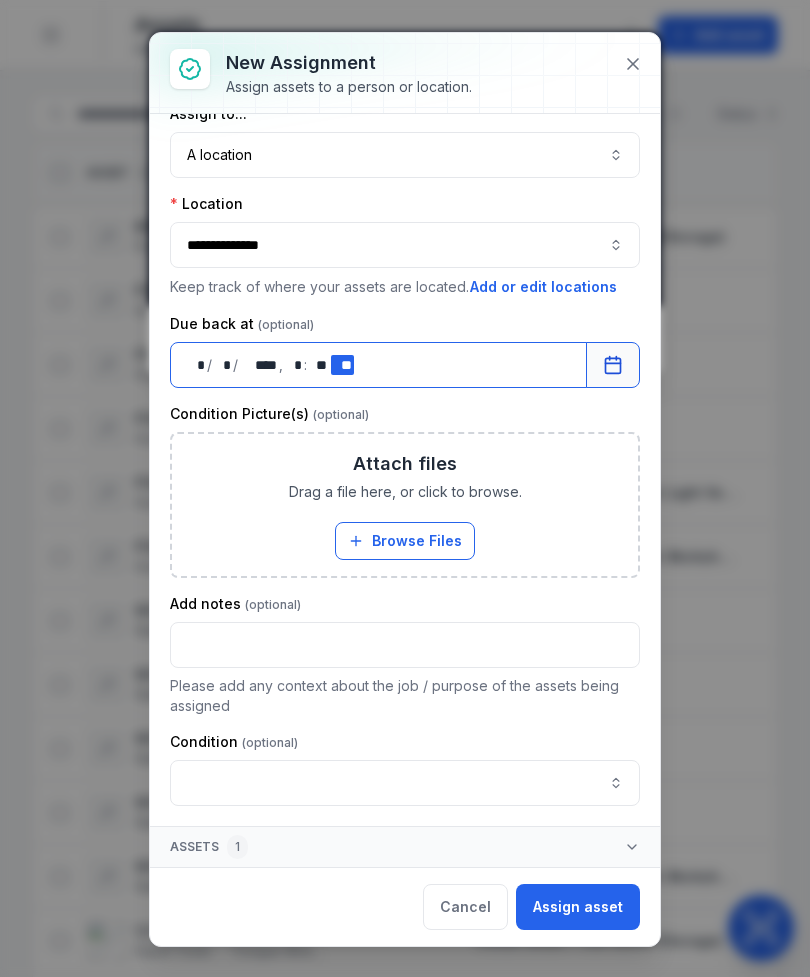 scroll, scrollTop: 30, scrollLeft: 0, axis: vertical 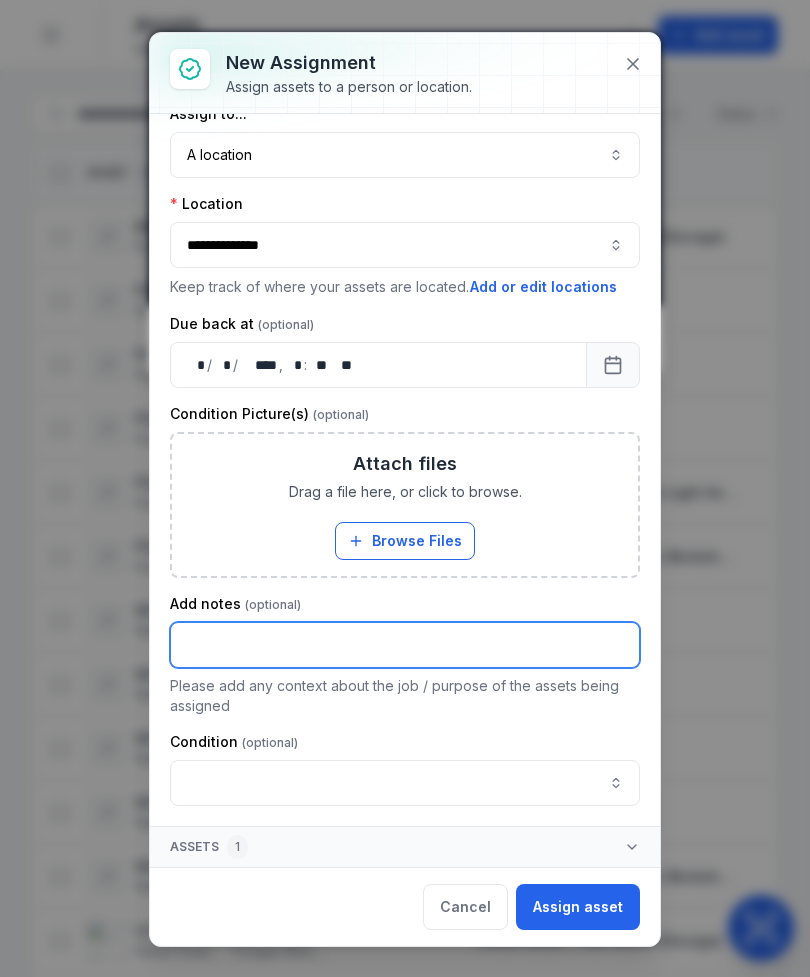 click at bounding box center [405, 645] 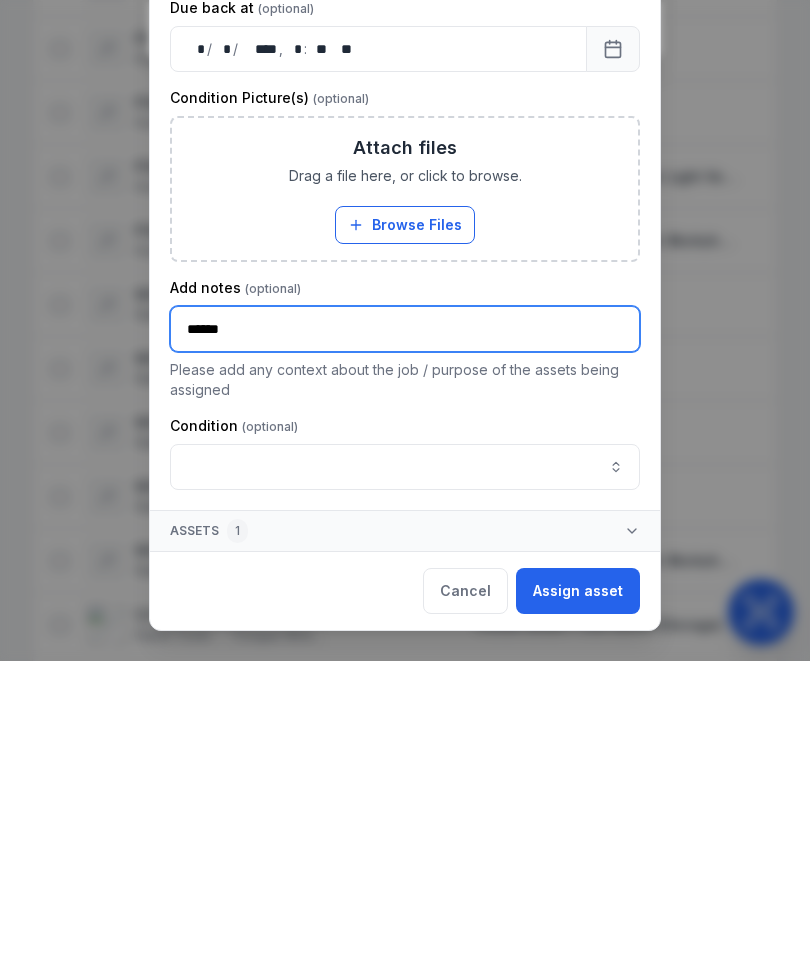 type on "*****" 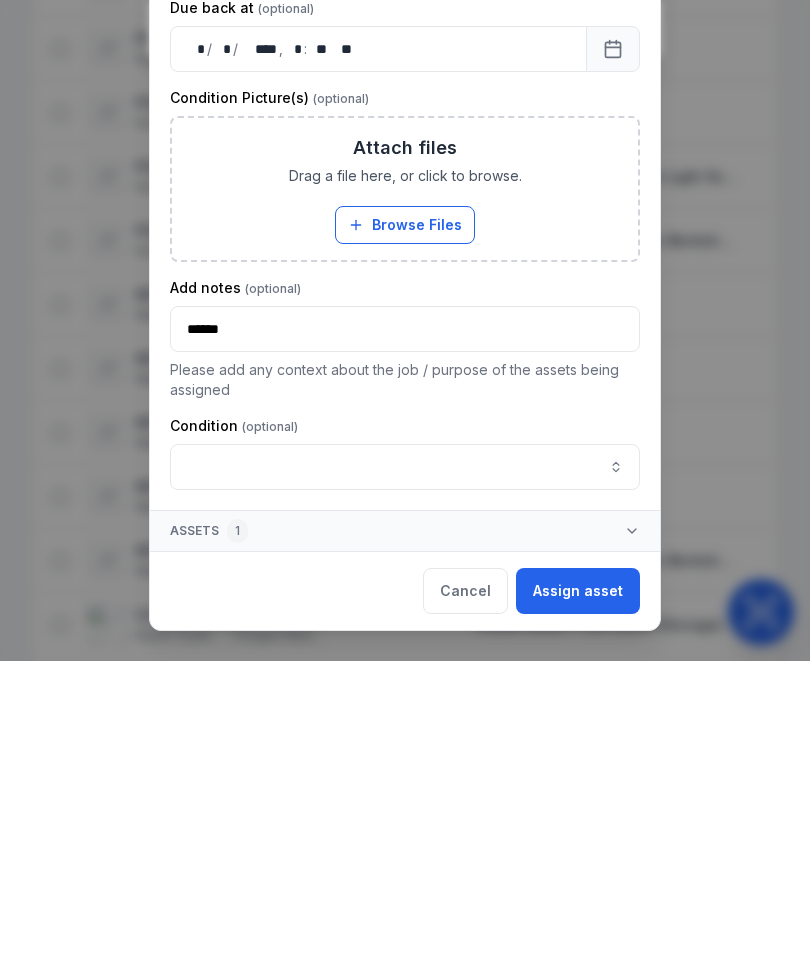 click on "Assign asset" at bounding box center (578, 907) 